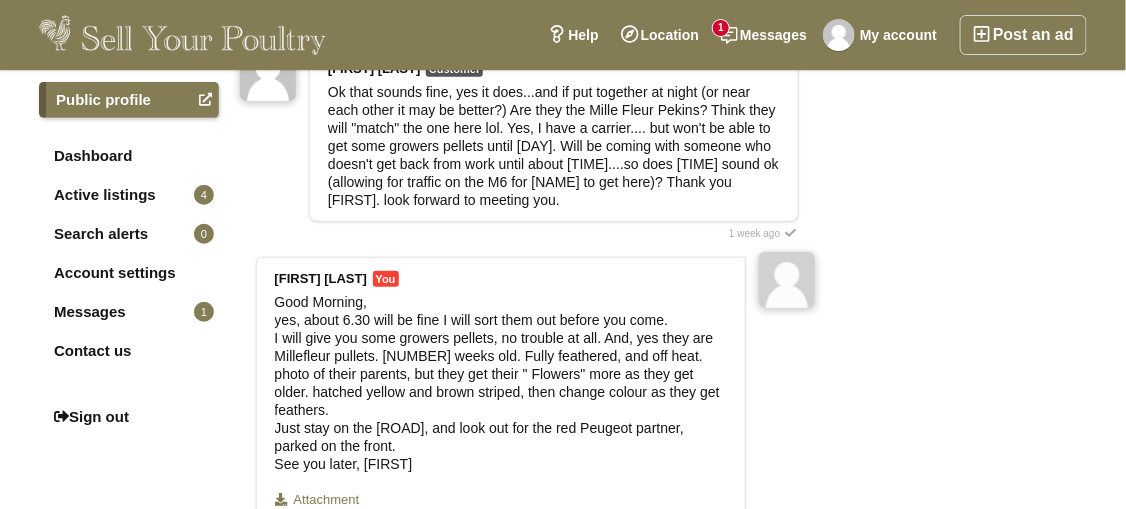 scroll, scrollTop: 2699, scrollLeft: 0, axis: vertical 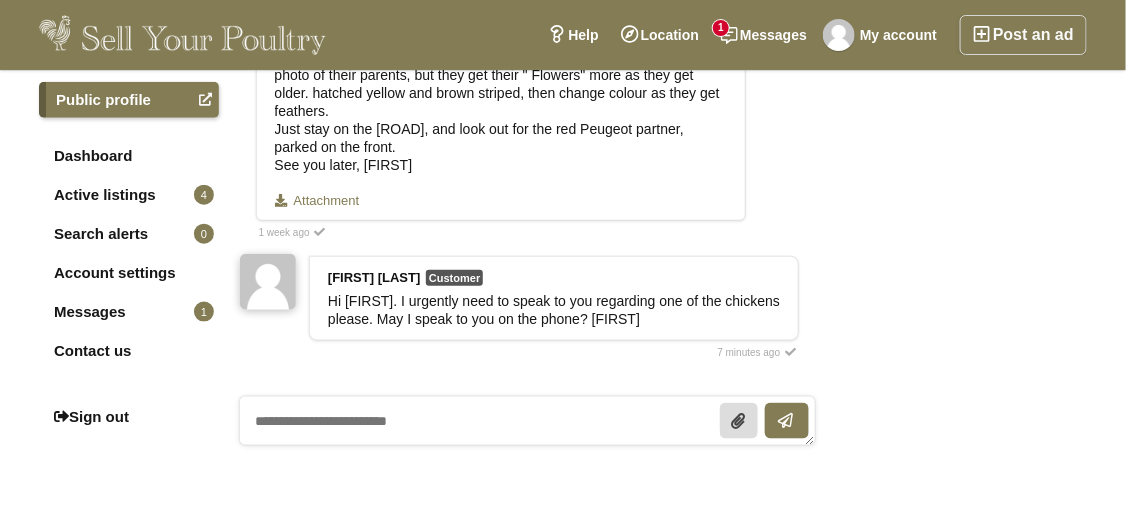 click at bounding box center (527, 421) 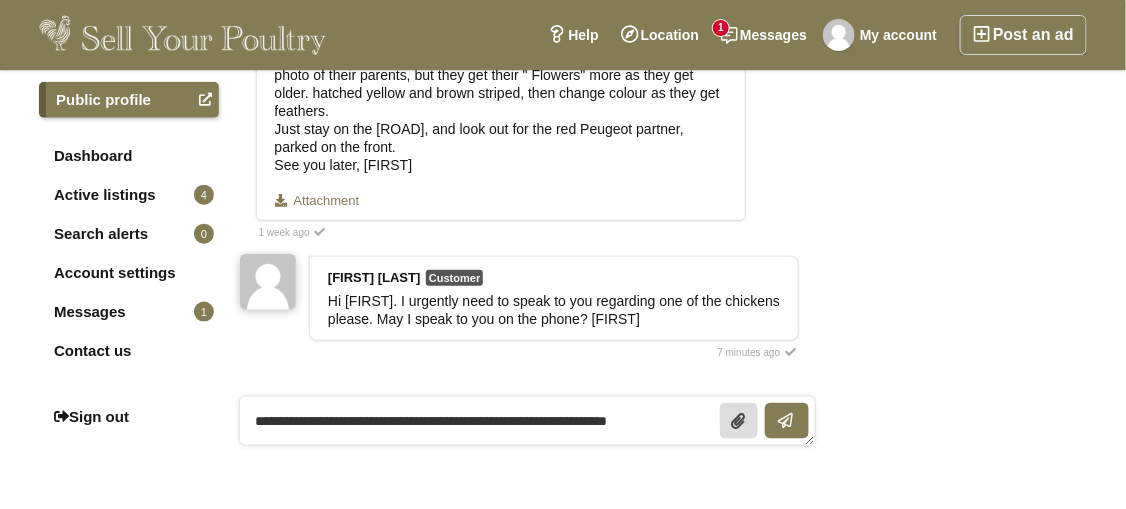 scroll, scrollTop: 0, scrollLeft: 0, axis: both 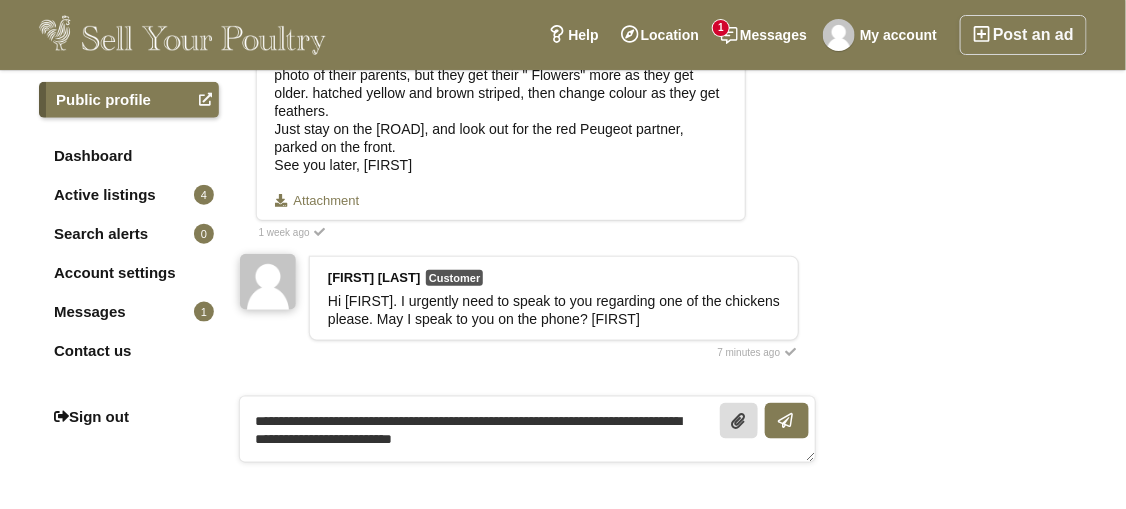 click on "**********" at bounding box center (527, 429) 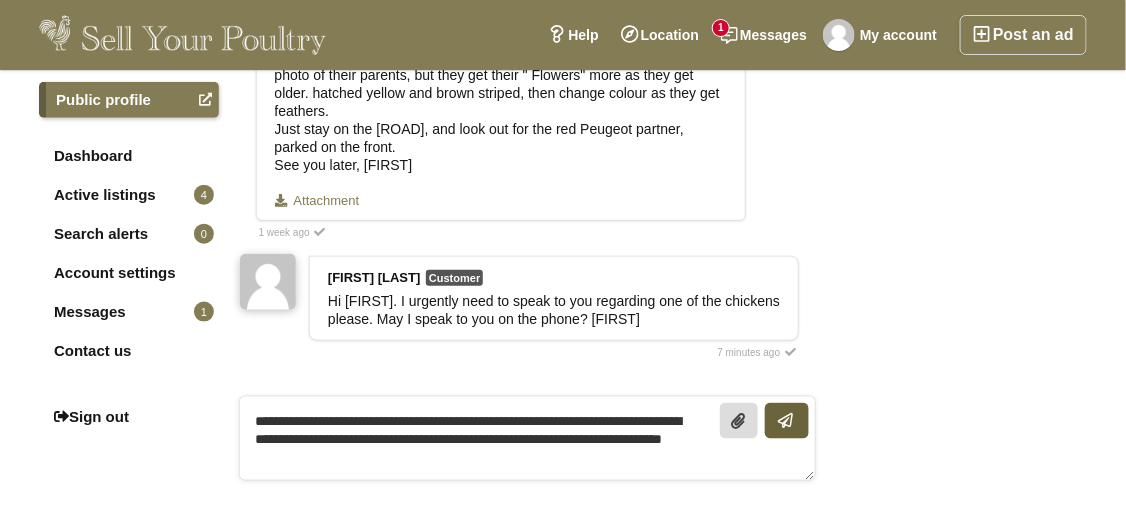 type on "**********" 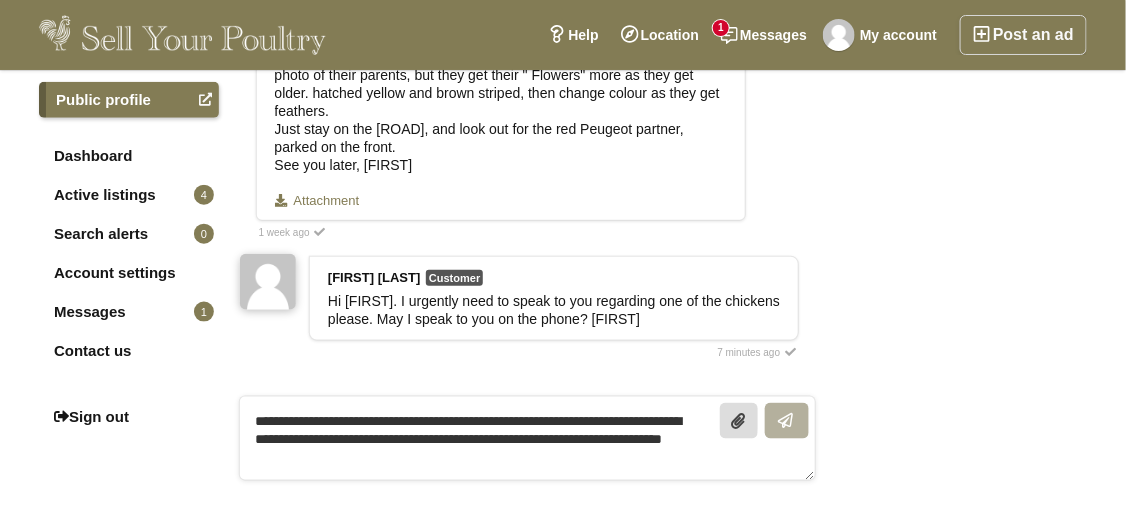 type 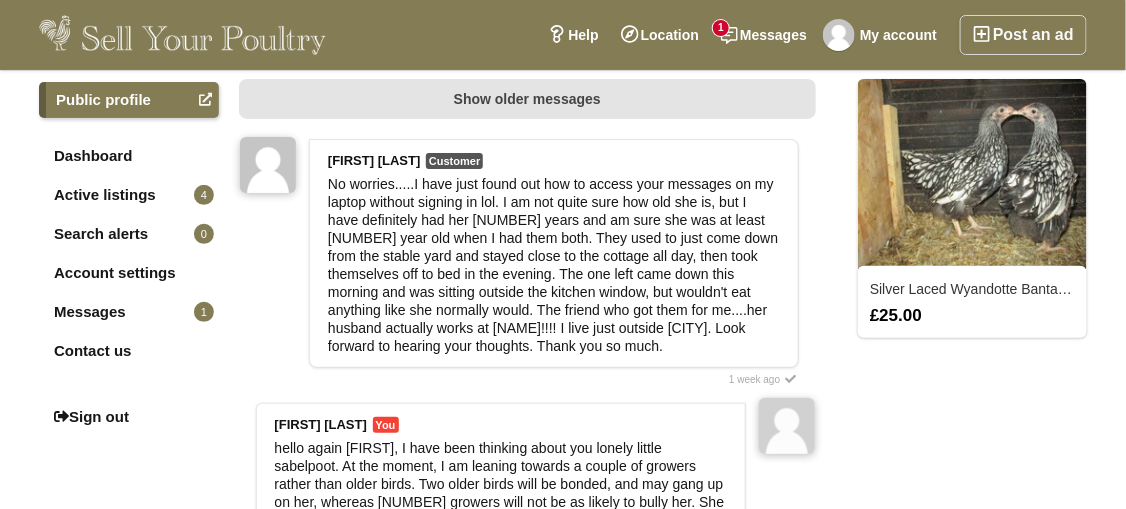 scroll, scrollTop: 0, scrollLeft: 0, axis: both 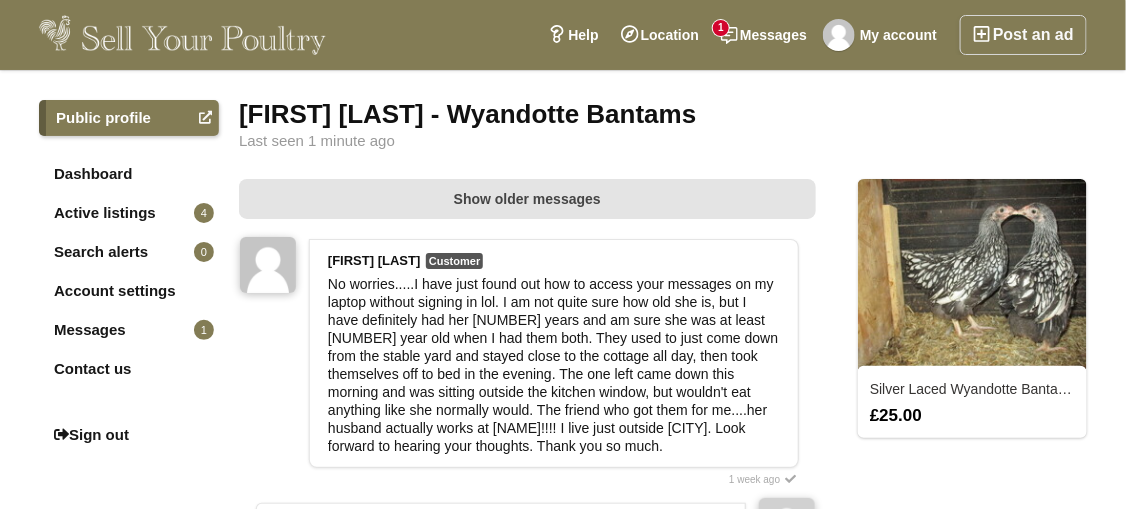 click on "Show older messages" at bounding box center [527, 199] 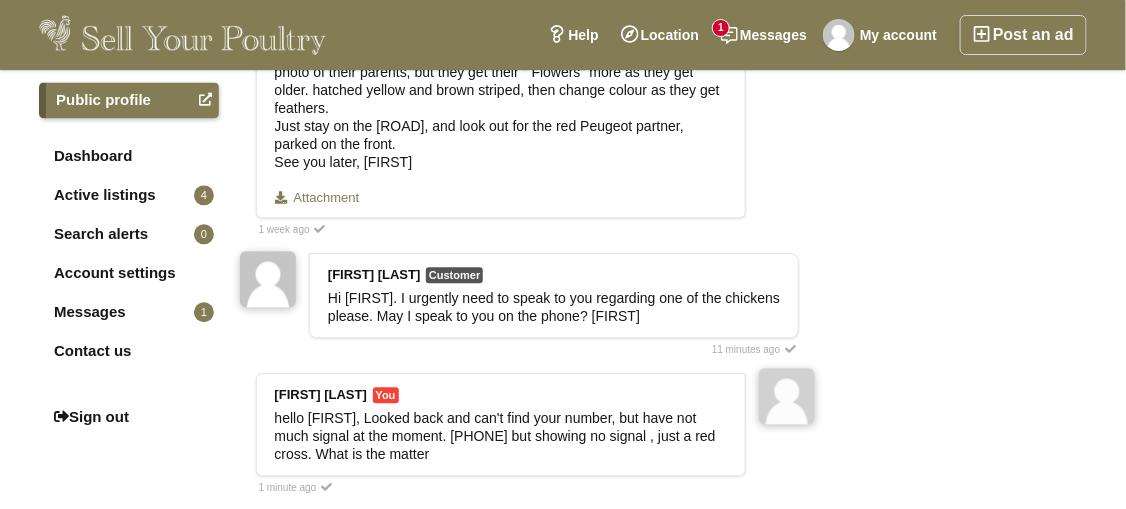 scroll, scrollTop: 3499, scrollLeft: 0, axis: vertical 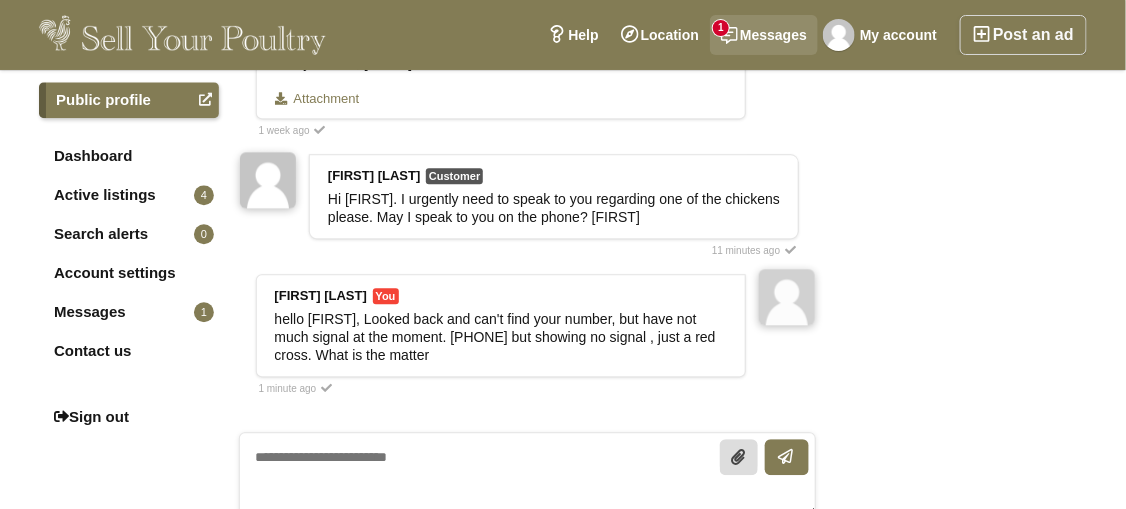 click on "1" at bounding box center [721, 28] 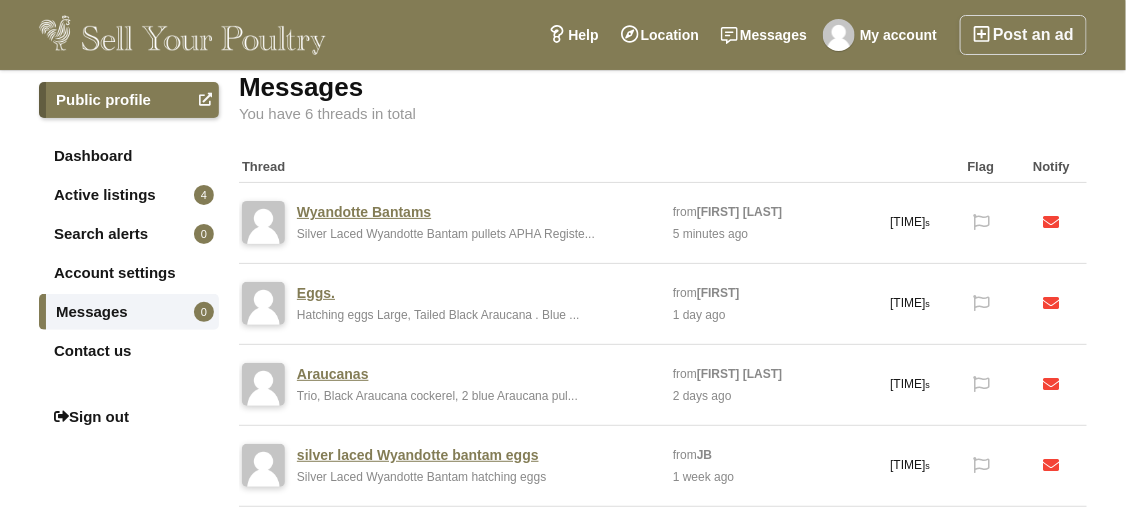 scroll, scrollTop: 0, scrollLeft: 0, axis: both 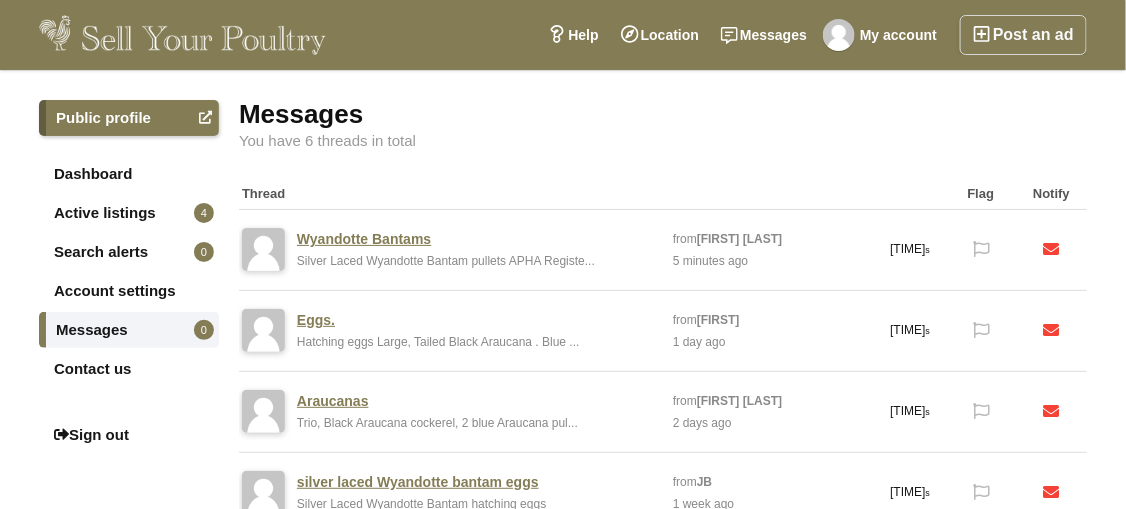click on "Wyandotte Bantams" at bounding box center [364, 239] 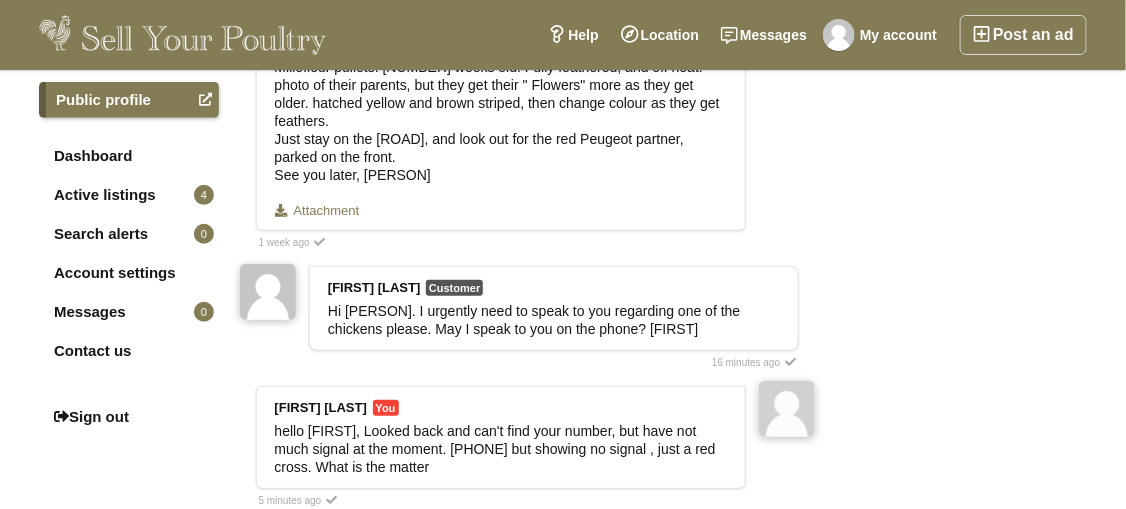 scroll, scrollTop: 2400, scrollLeft: 0, axis: vertical 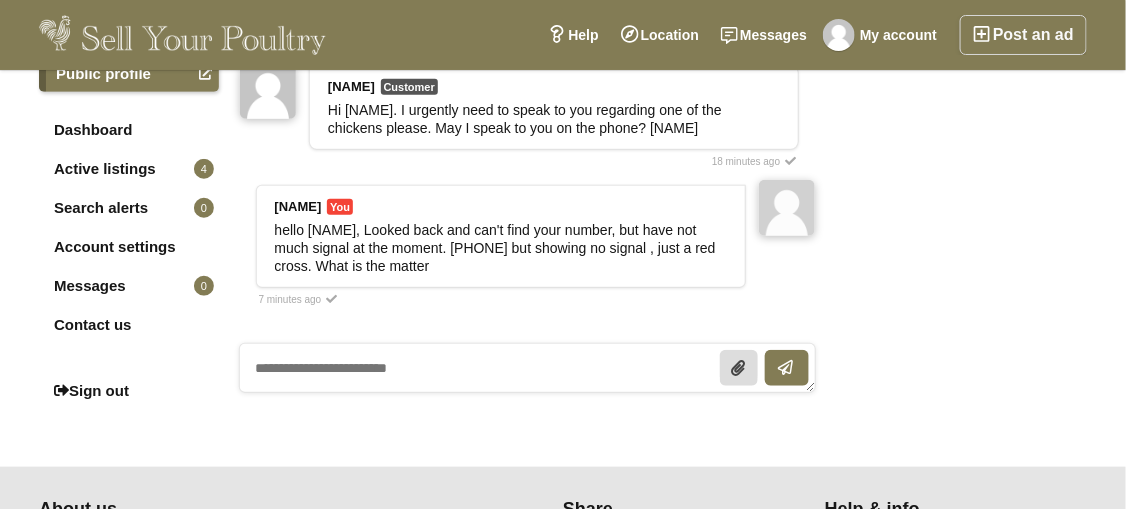 click at bounding box center [527, 368] 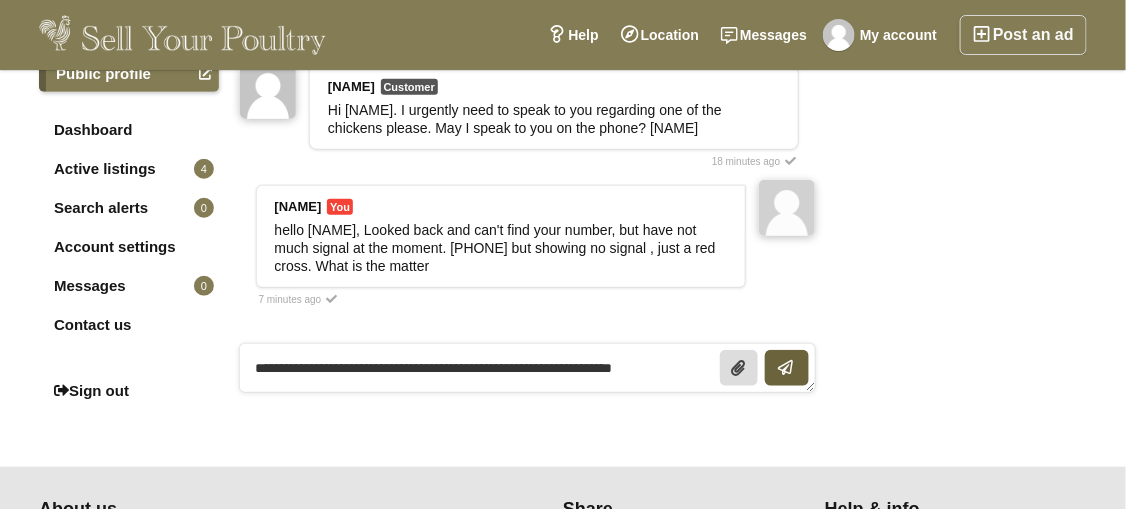 type on "**********" 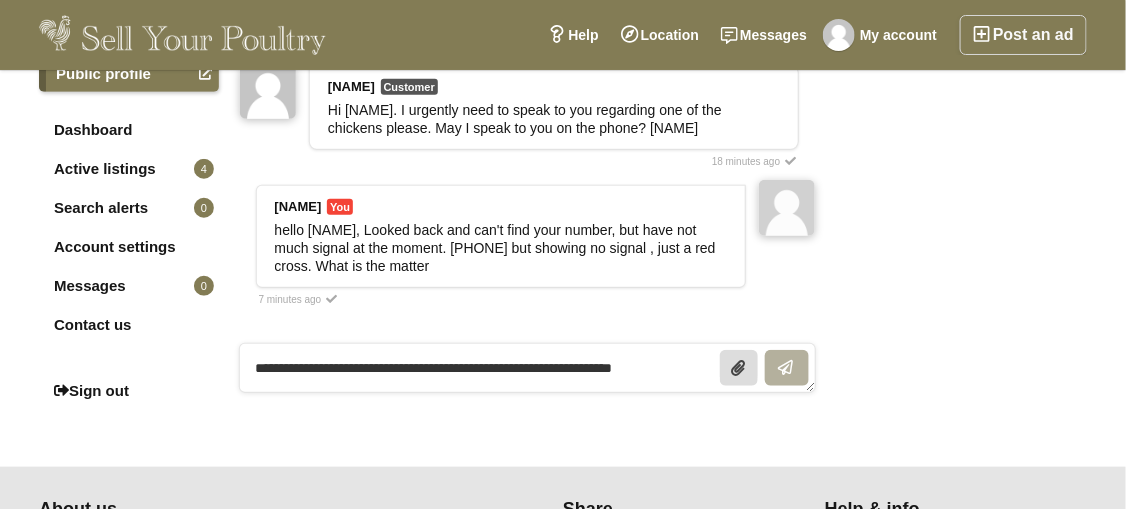 type 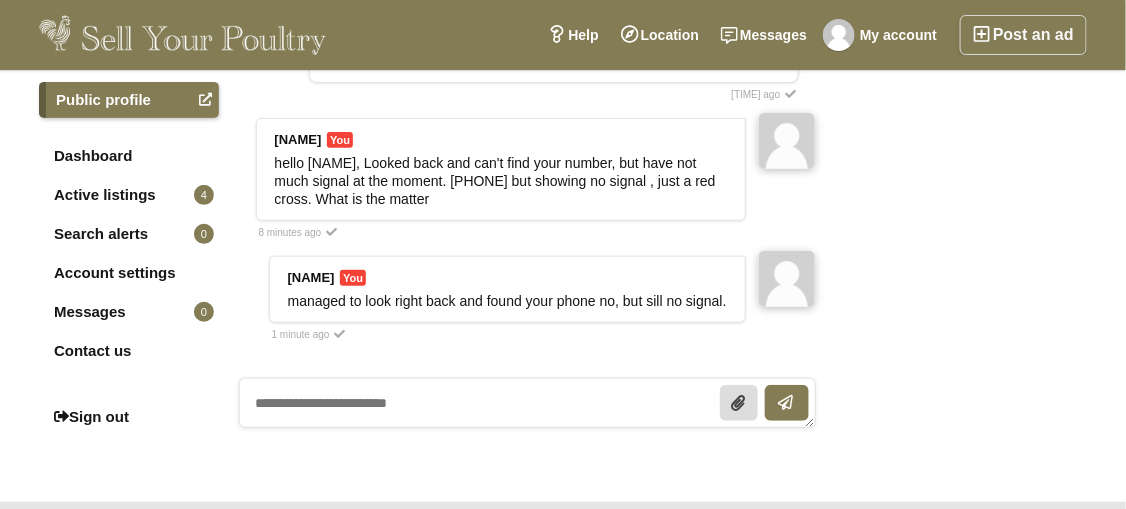 scroll, scrollTop: 2299, scrollLeft: 0, axis: vertical 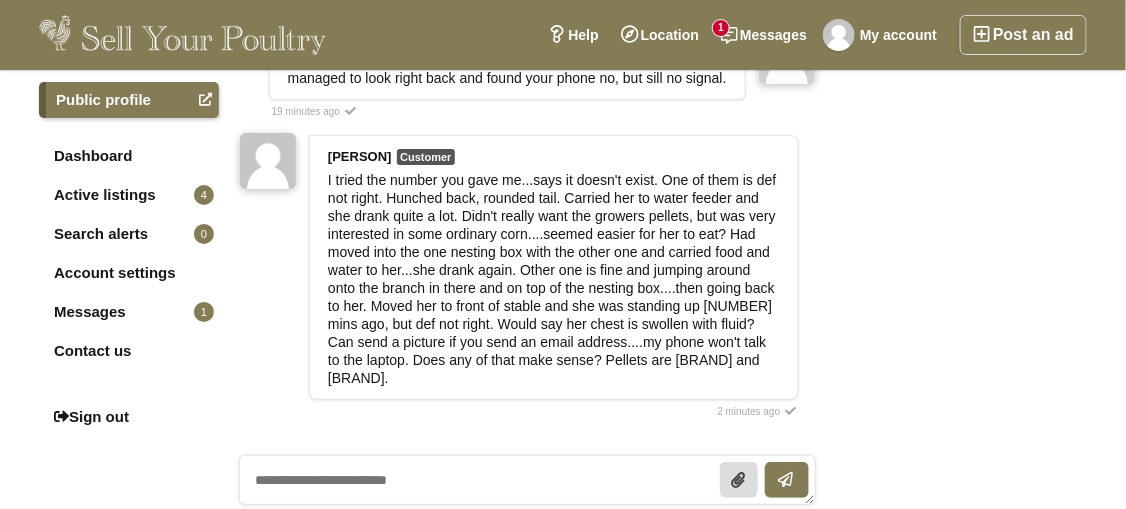 click at bounding box center [527, 480] 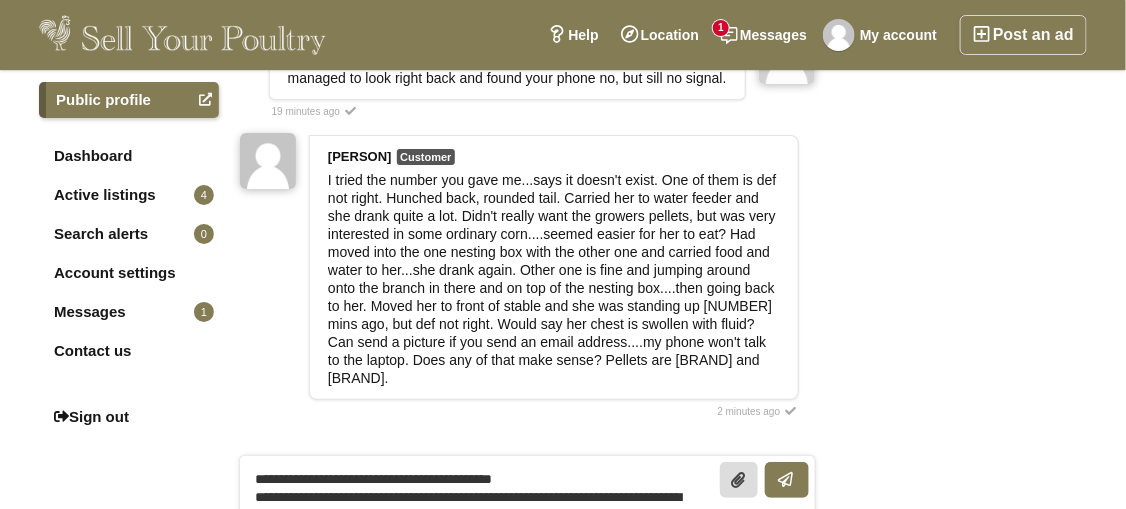 scroll, scrollTop: 0, scrollLeft: 0, axis: both 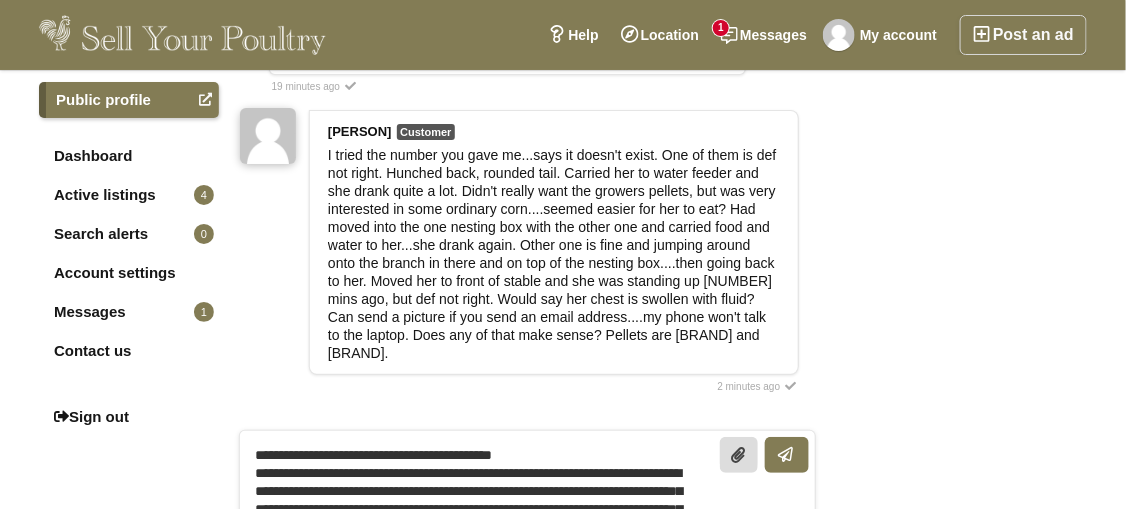 click on "**********" at bounding box center [527, 508] 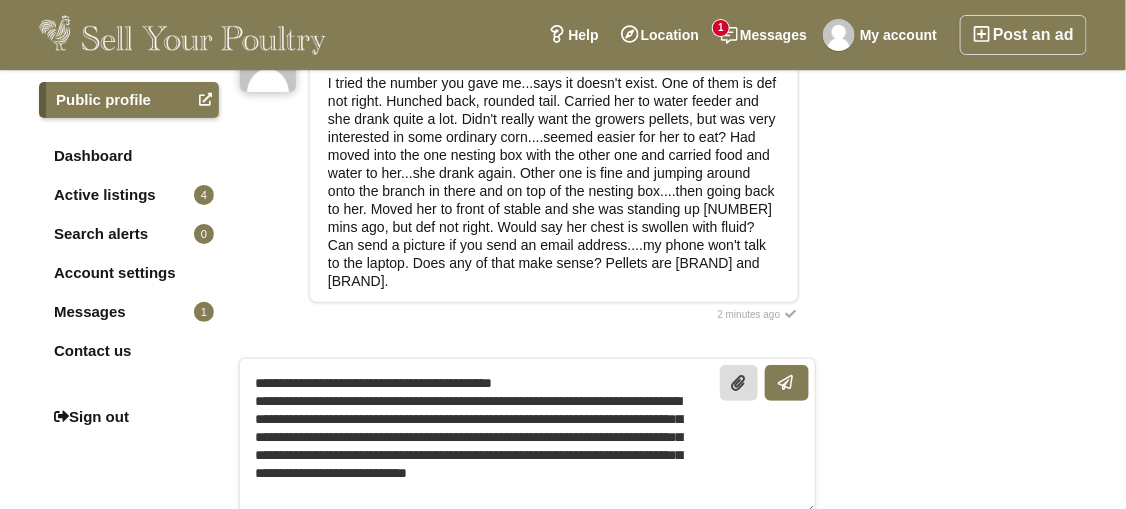 scroll, scrollTop: 2225, scrollLeft: 0, axis: vertical 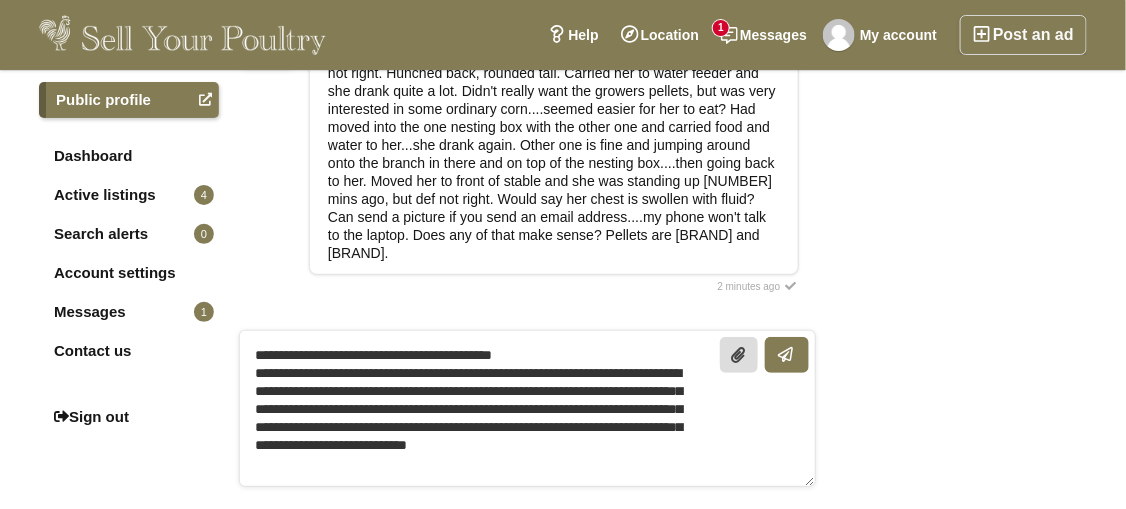 click on "**********" at bounding box center (527, 408) 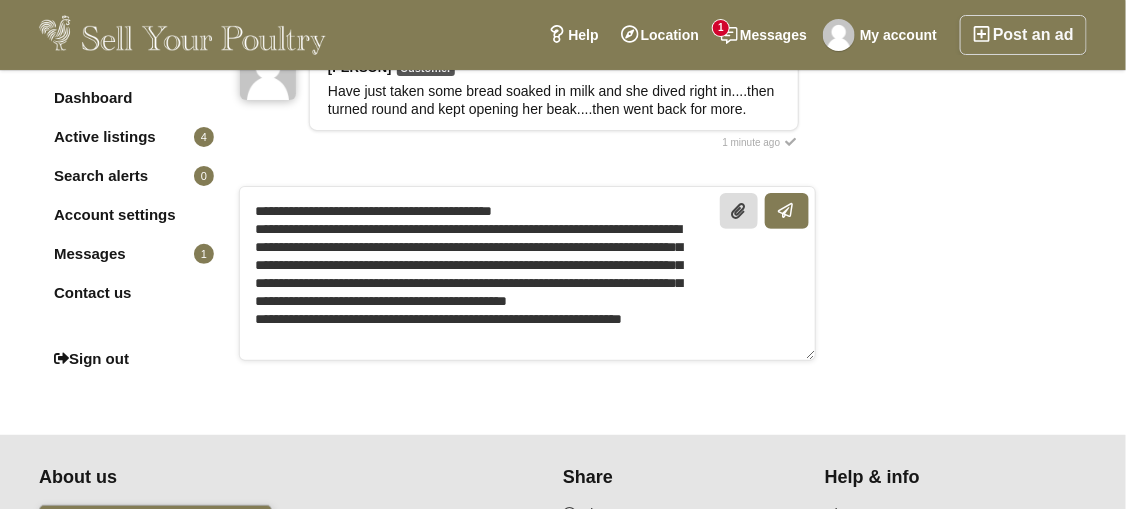 scroll, scrollTop: 0, scrollLeft: 0, axis: both 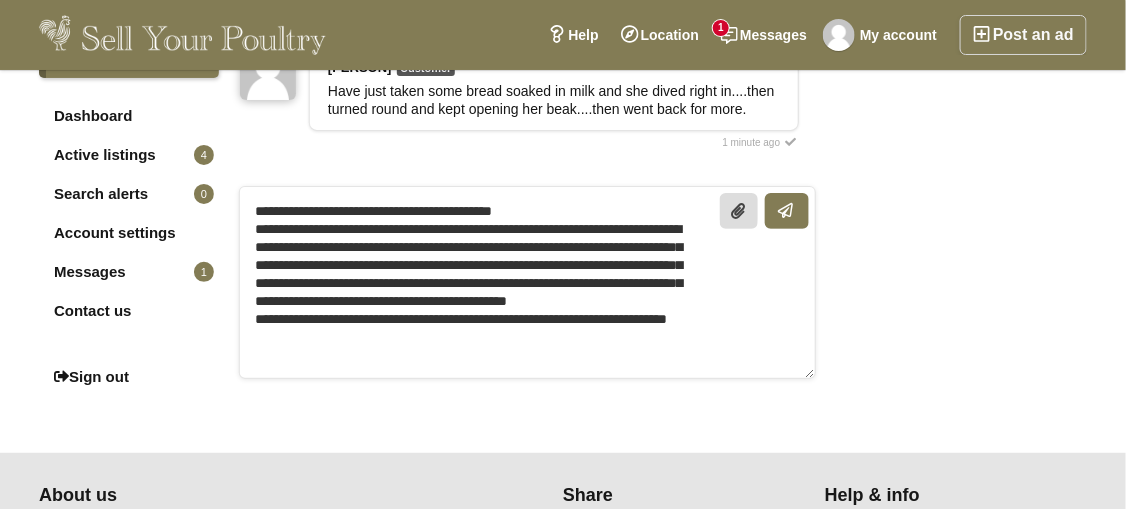 click on "**********" at bounding box center [527, 282] 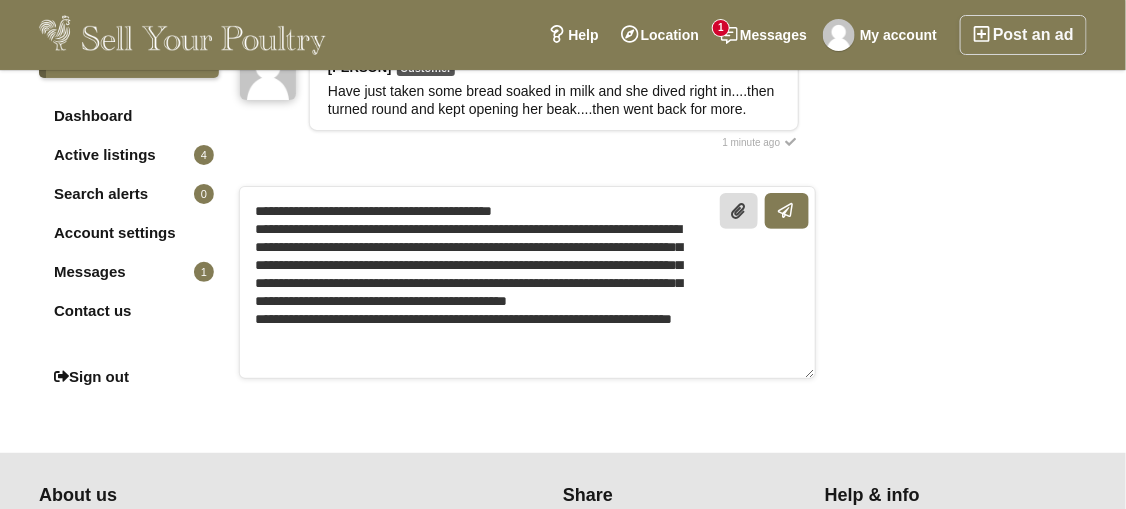 click on "**********" at bounding box center (527, 282) 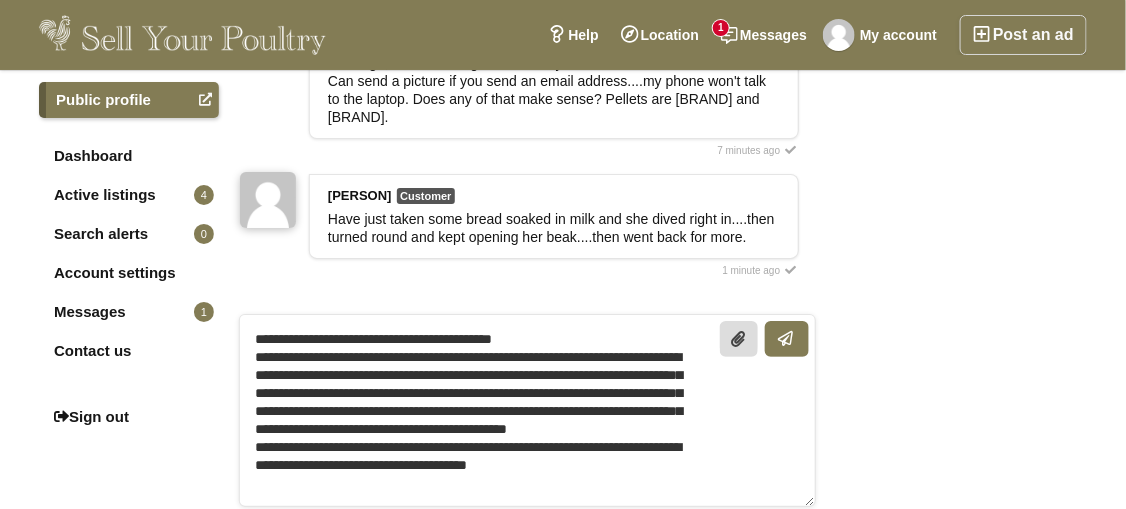 scroll, scrollTop: 2125, scrollLeft: 0, axis: vertical 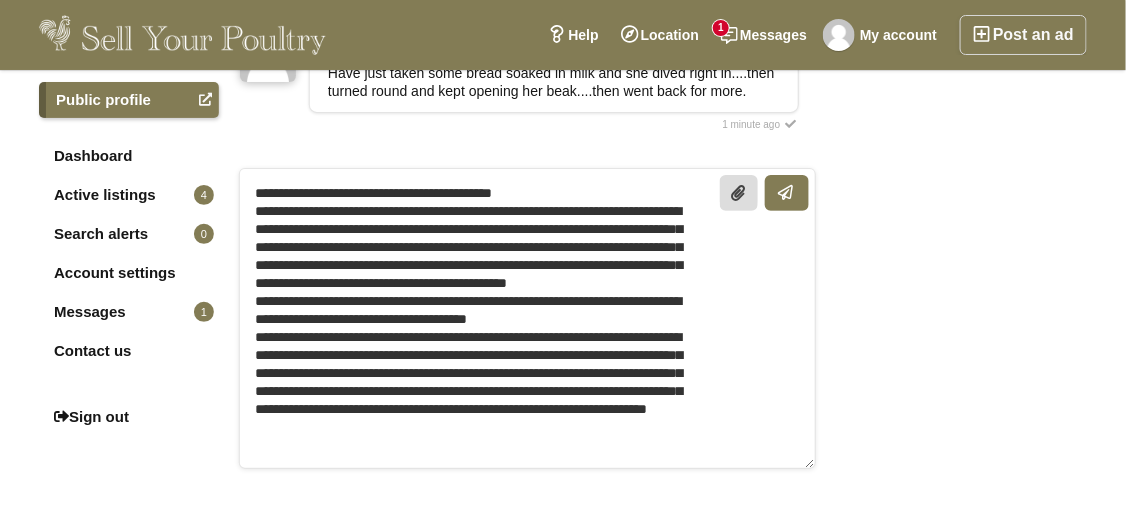 click on "**********" at bounding box center (527, 318) 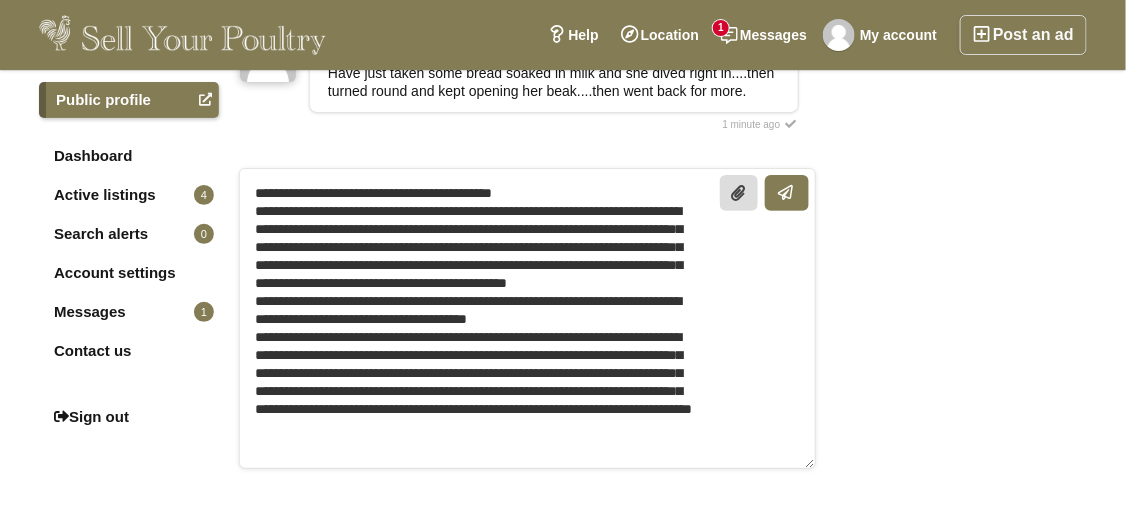 click on "**********" at bounding box center (527, 318) 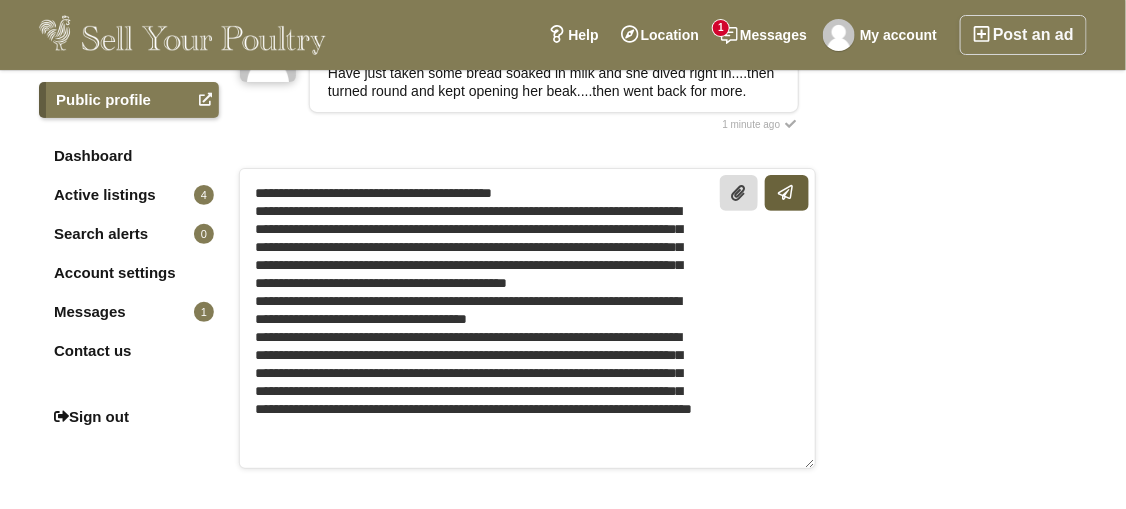 type on "**********" 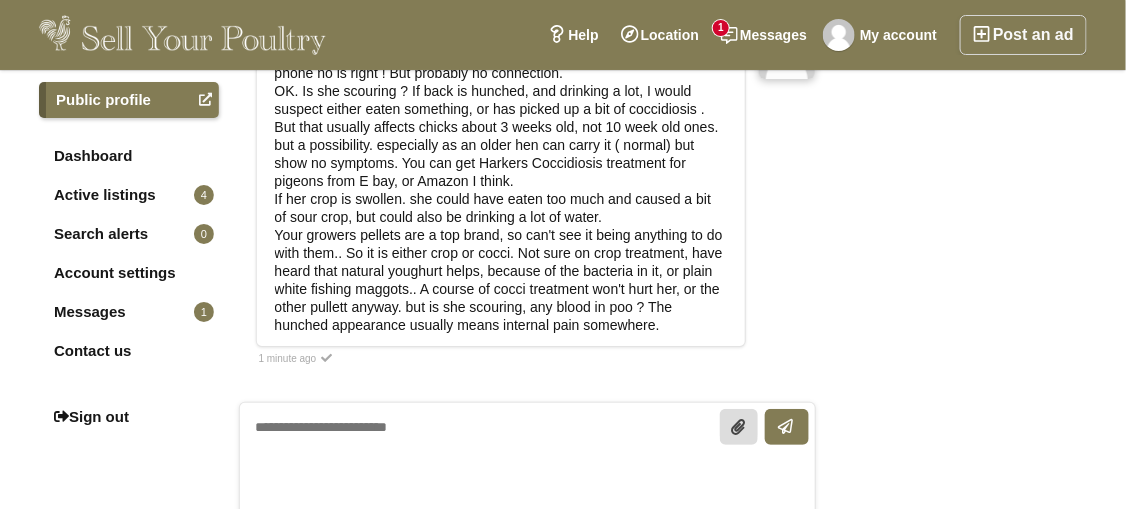 scroll, scrollTop: 2143, scrollLeft: 0, axis: vertical 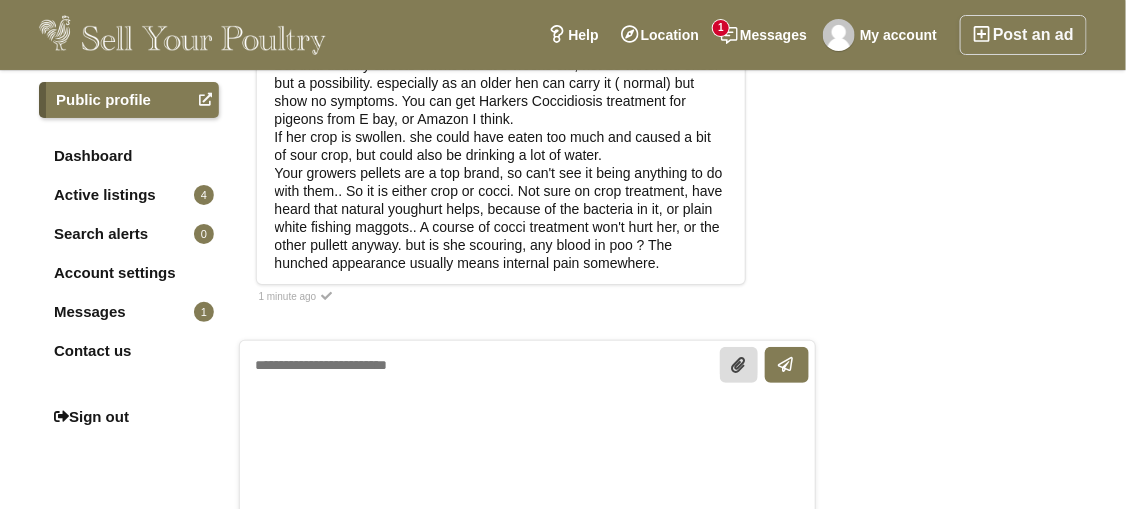 click at bounding box center [527, 490] 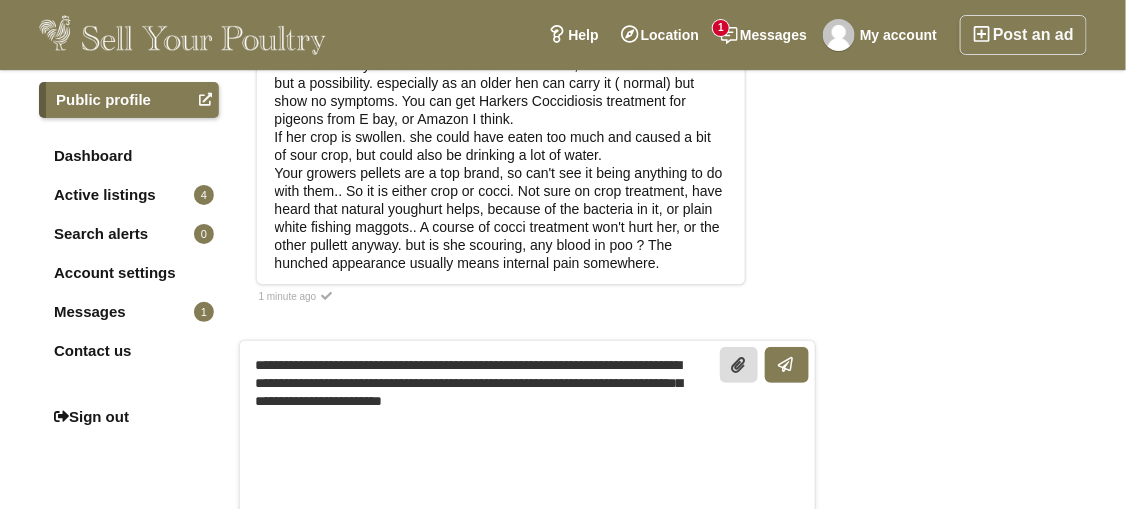 click on "**********" at bounding box center (527, 490) 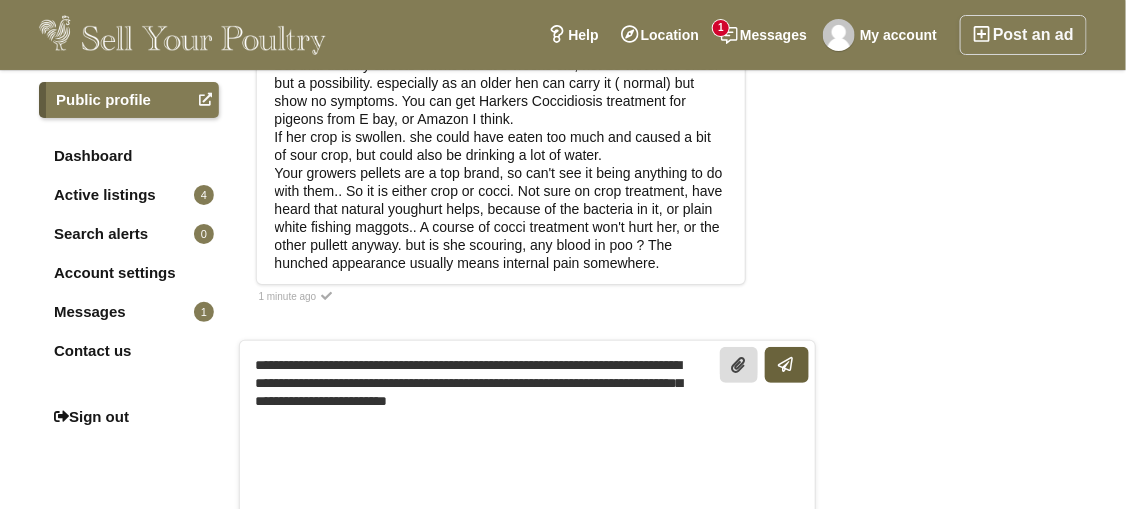 type on "**********" 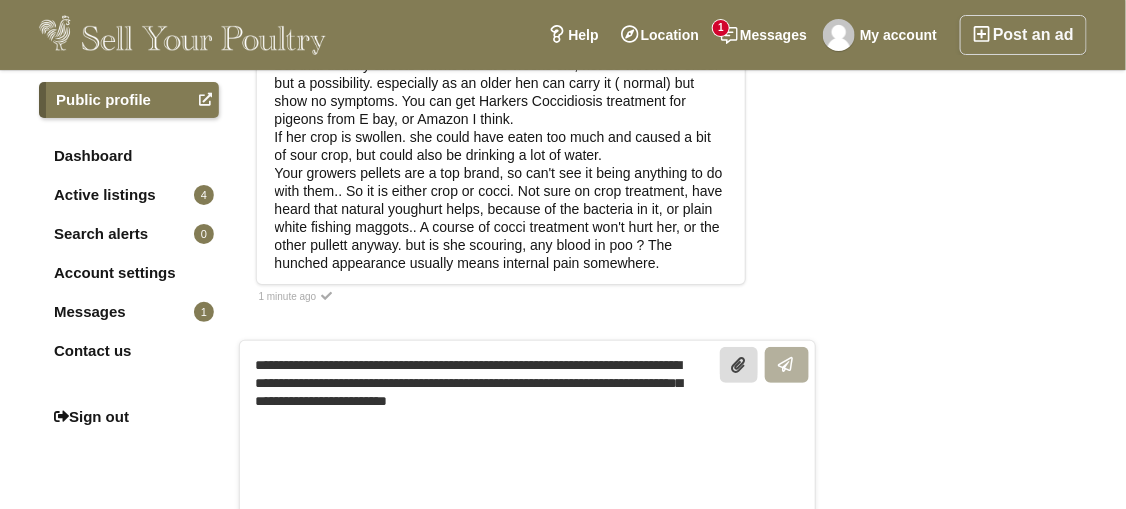 type 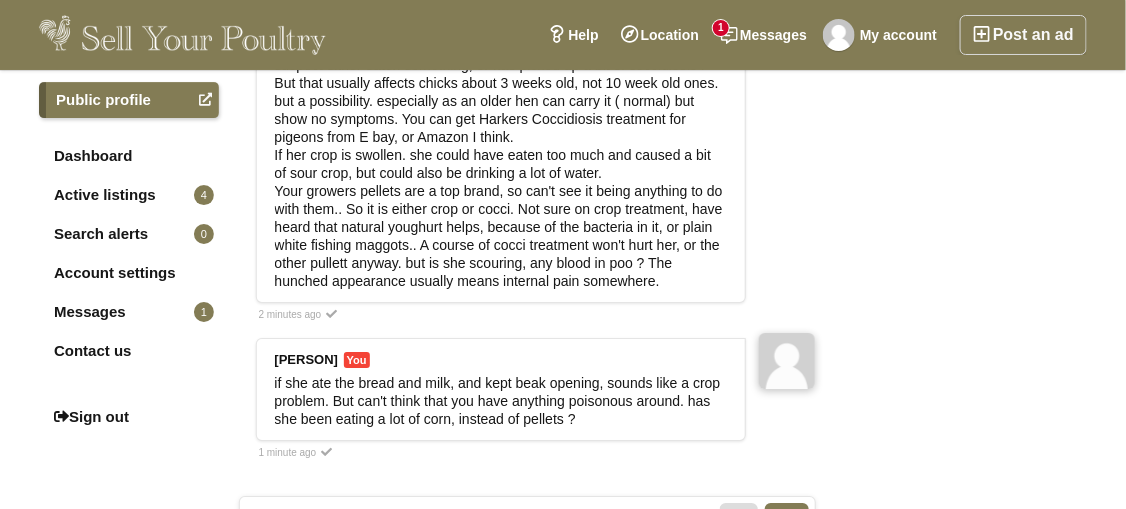 scroll, scrollTop: 1943, scrollLeft: 0, axis: vertical 